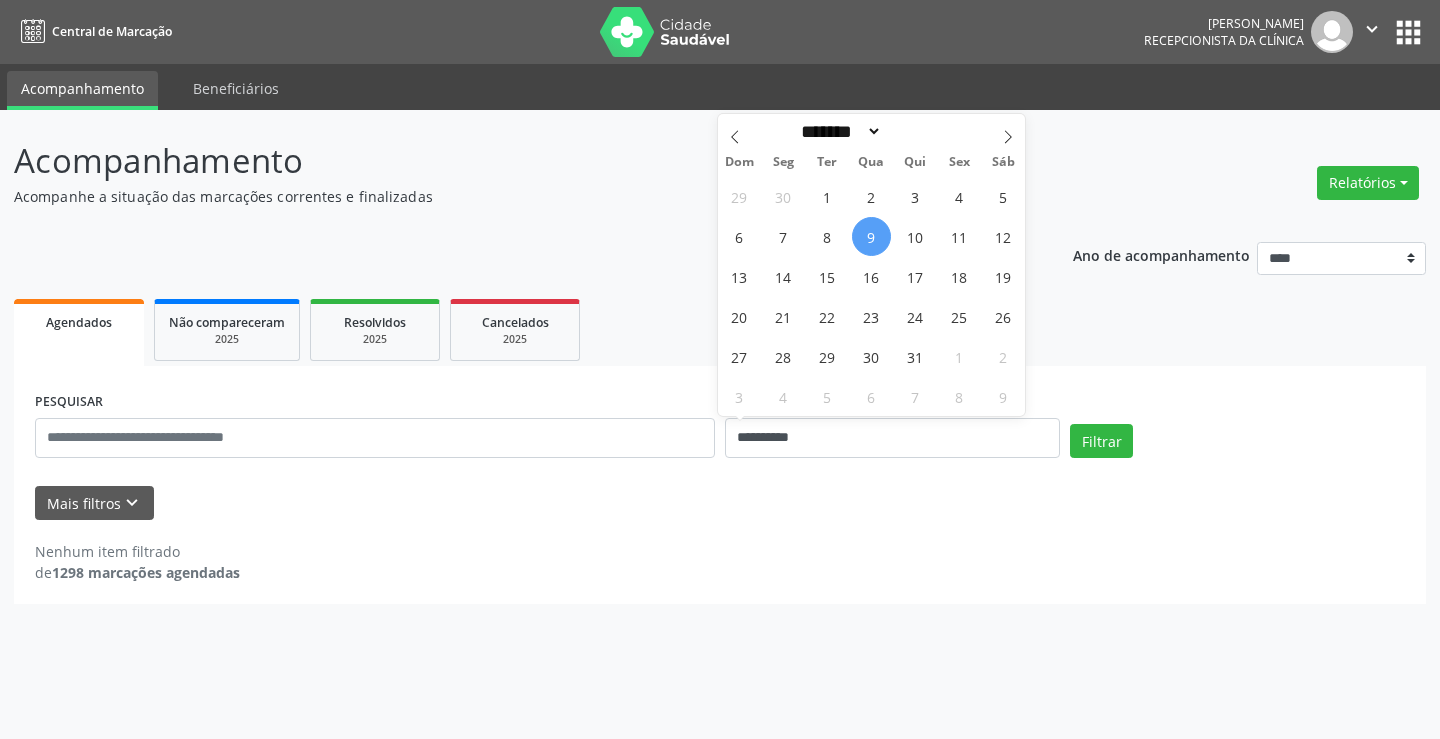 select on "*" 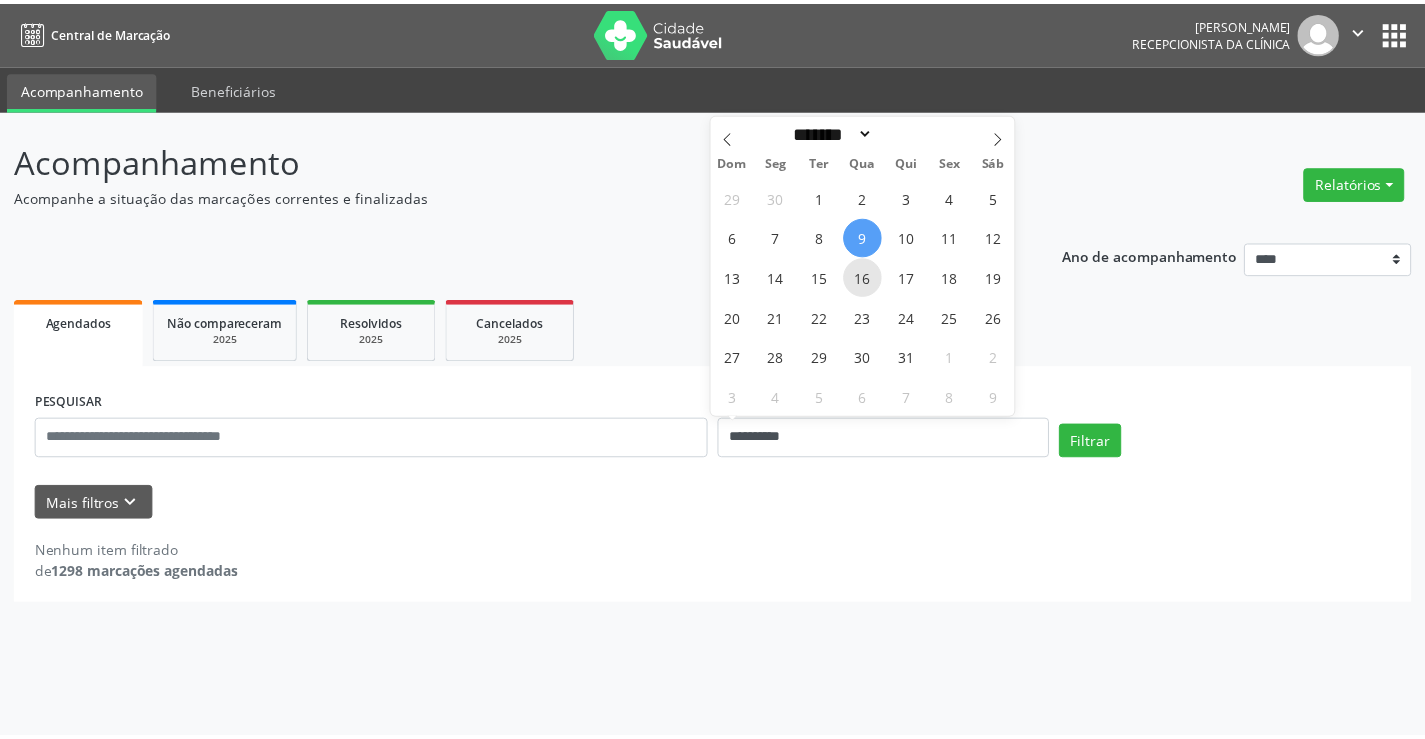 scroll, scrollTop: 0, scrollLeft: 0, axis: both 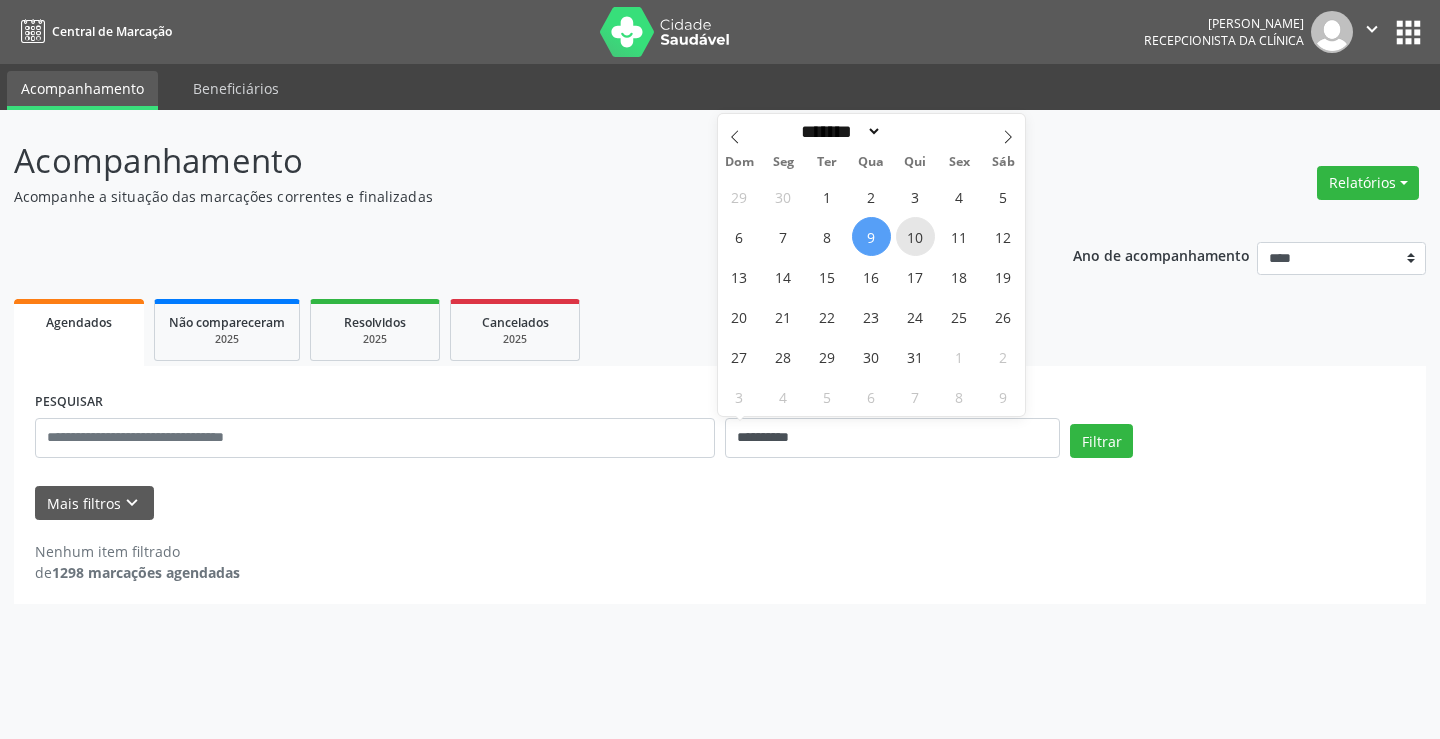 click on "10" at bounding box center (915, 236) 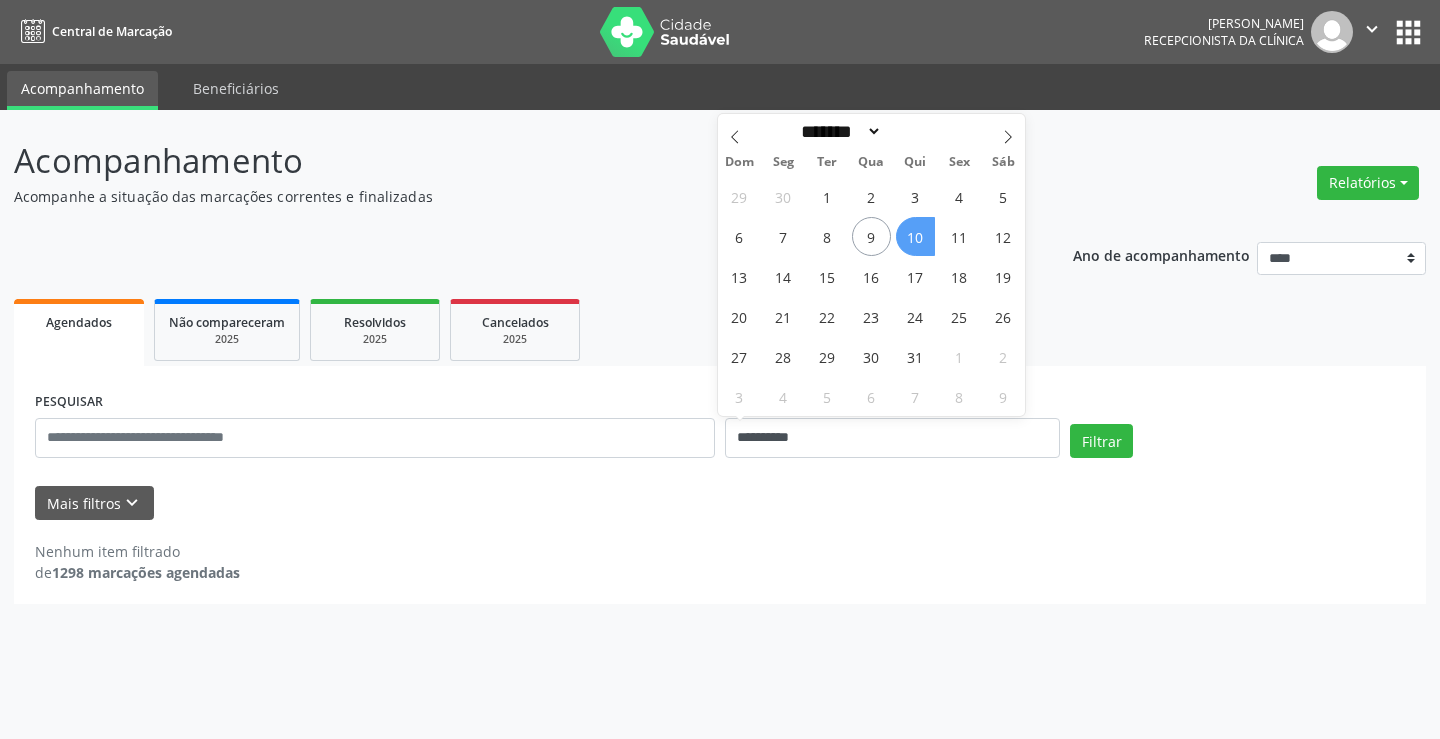 click on "10" at bounding box center (915, 236) 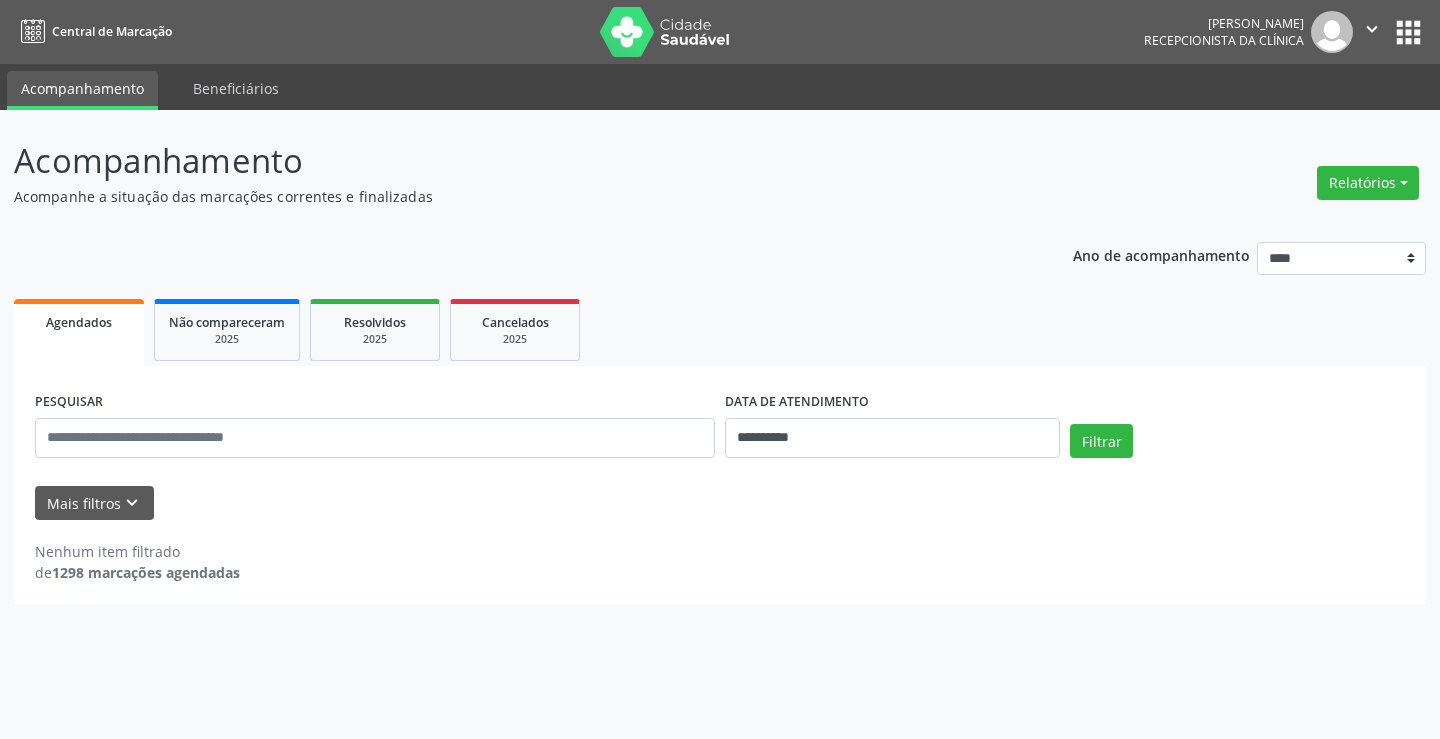 click on "**********" at bounding box center [720, 416] 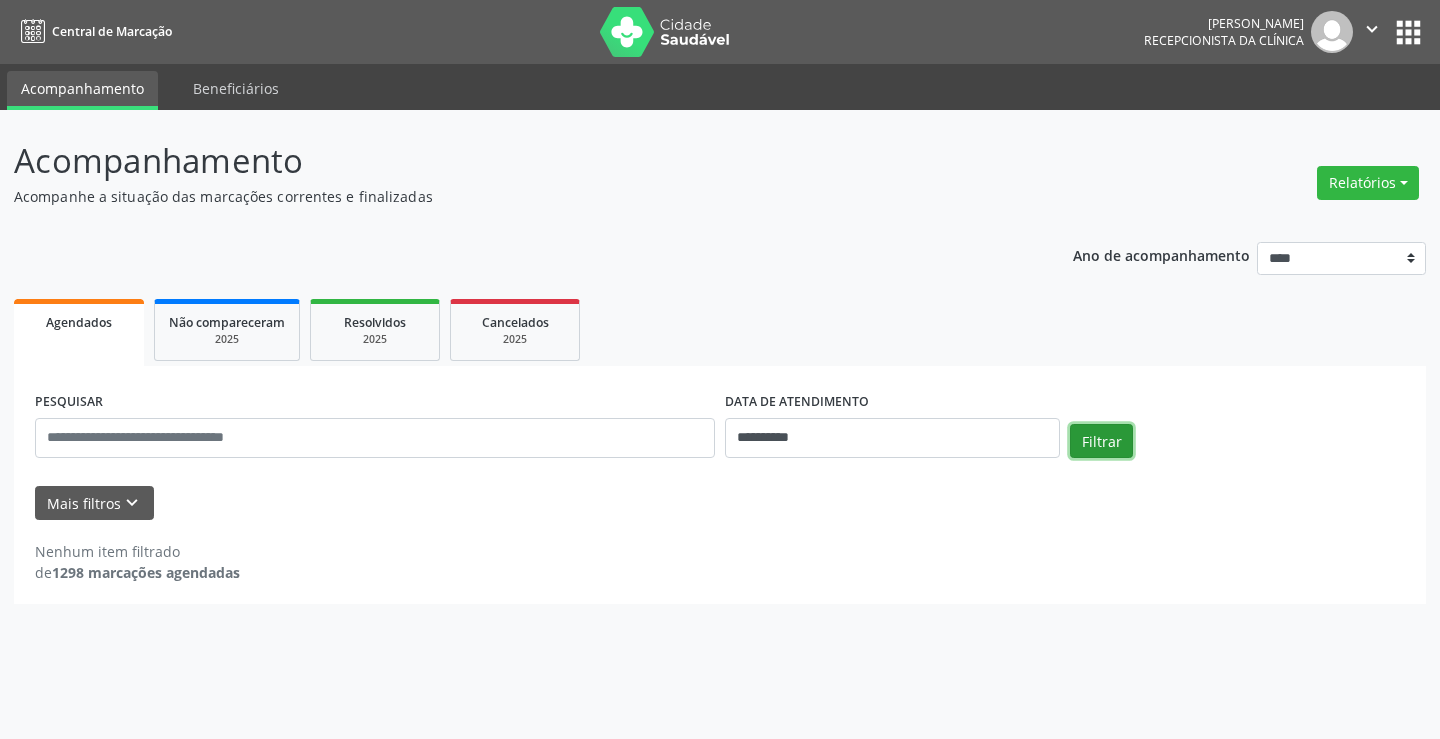click on "Filtrar" at bounding box center [1101, 441] 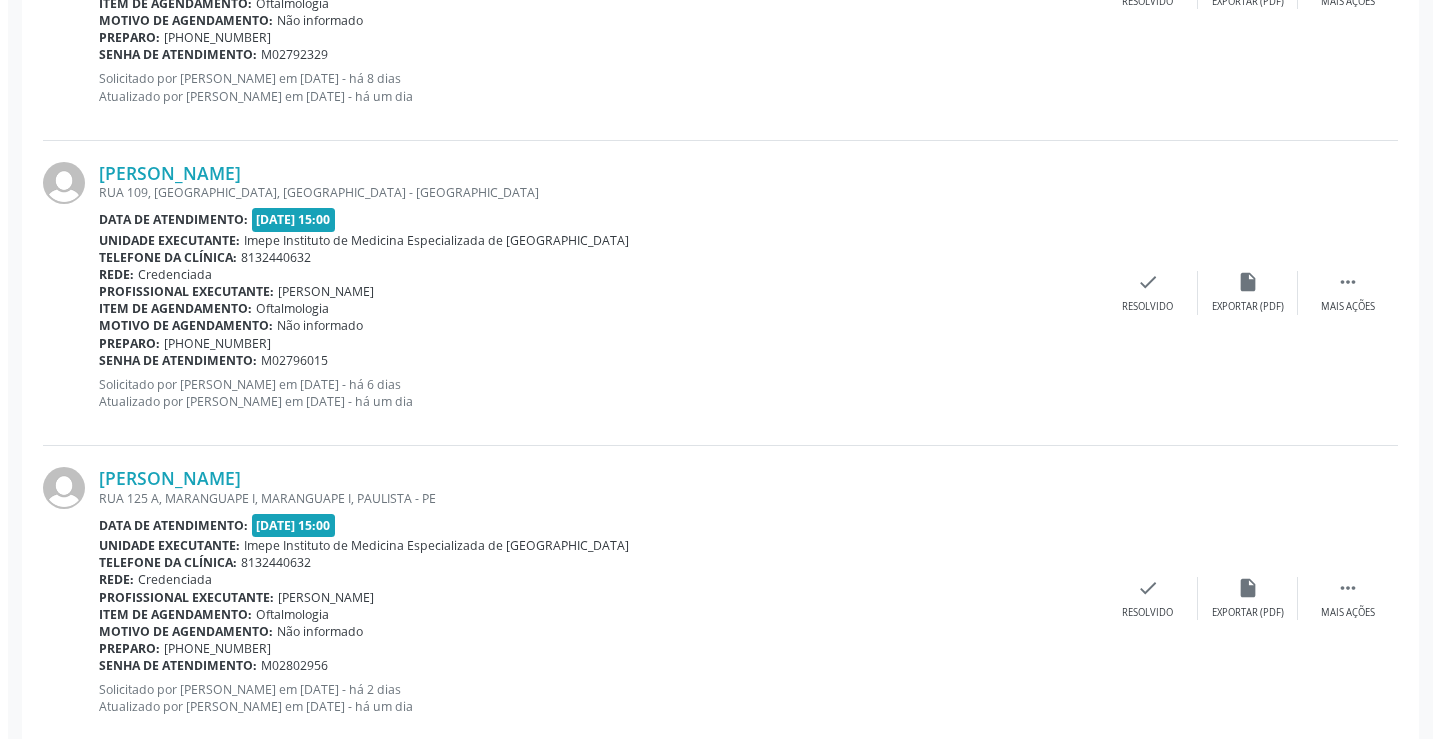 scroll, scrollTop: 1728, scrollLeft: 0, axis: vertical 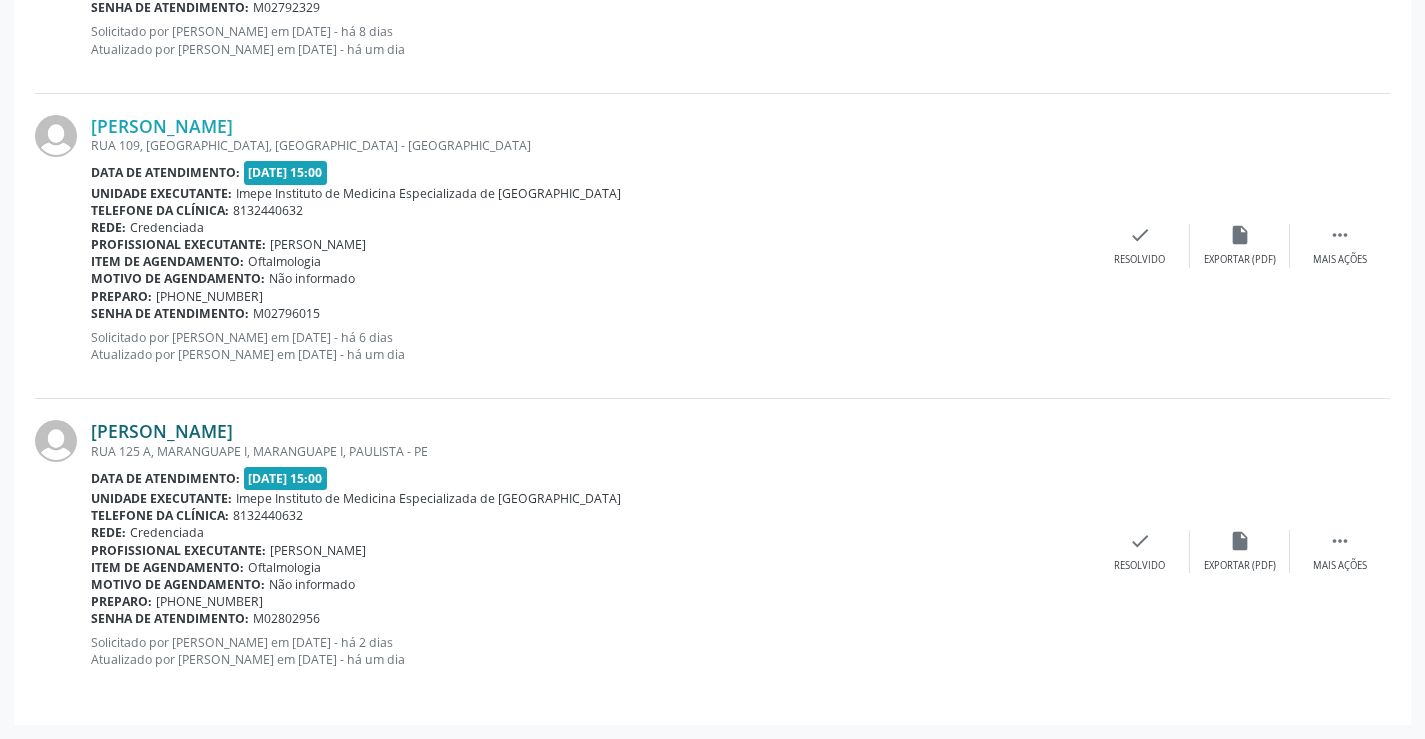 click on "[PERSON_NAME]" at bounding box center [162, 431] 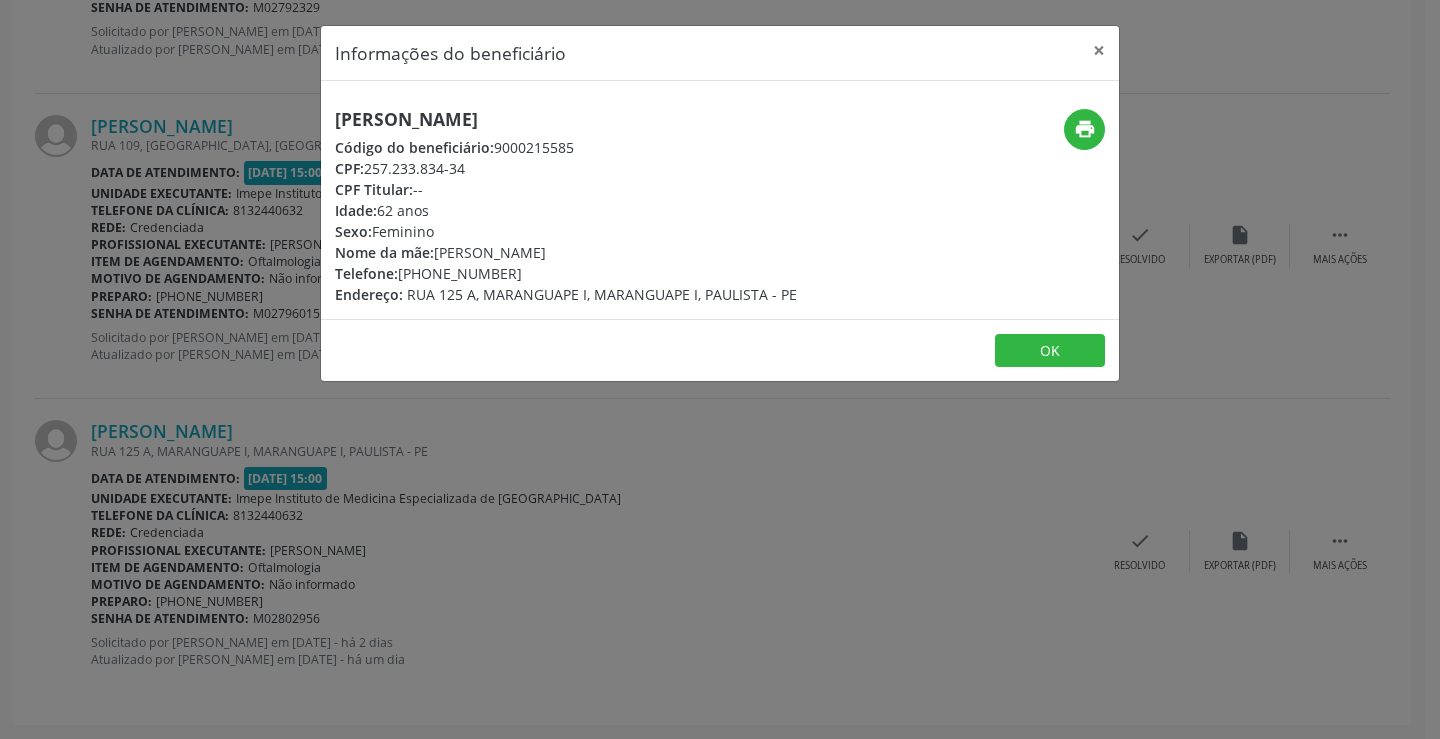 drag, startPoint x: 337, startPoint y: 116, endPoint x: 602, endPoint y: 106, distance: 265.1886 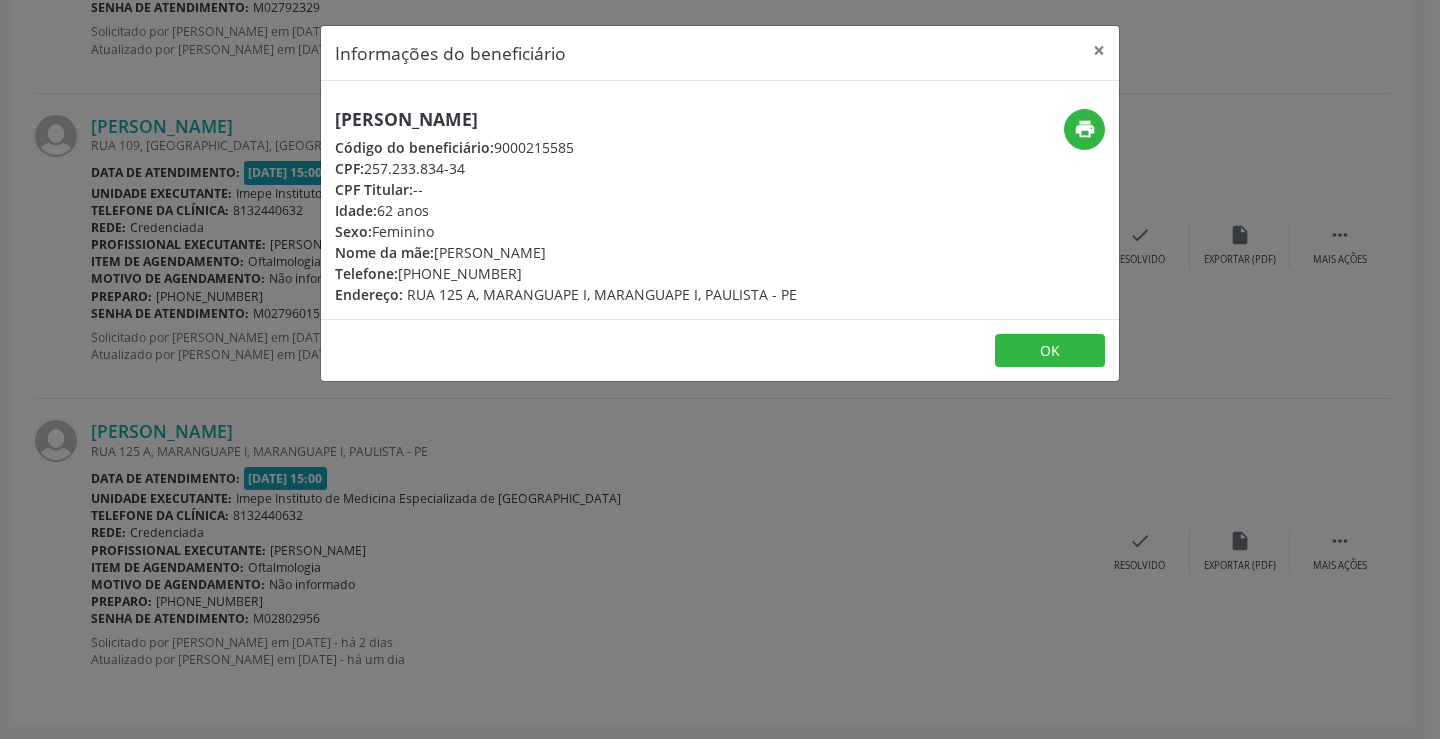 copy on "[PERSON_NAME]" 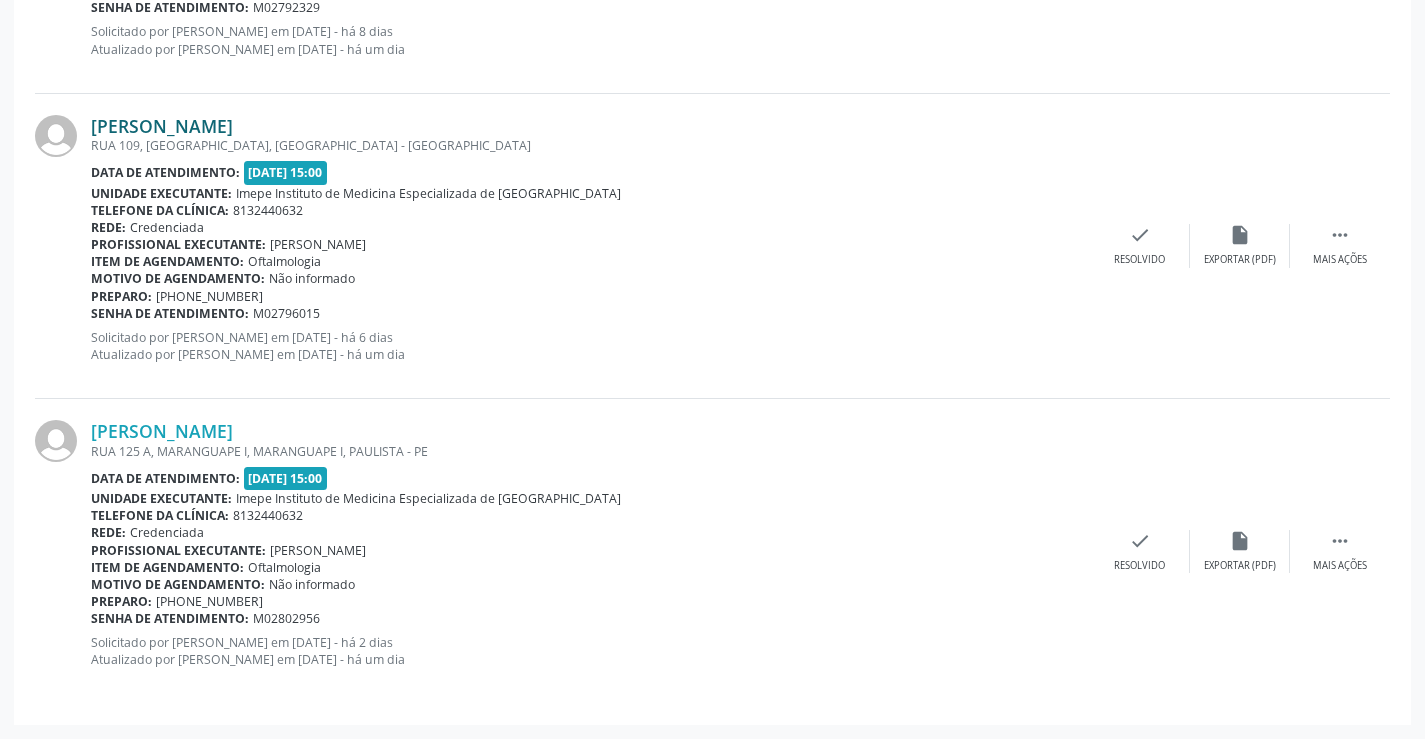 click on "[PERSON_NAME]" at bounding box center [162, 126] 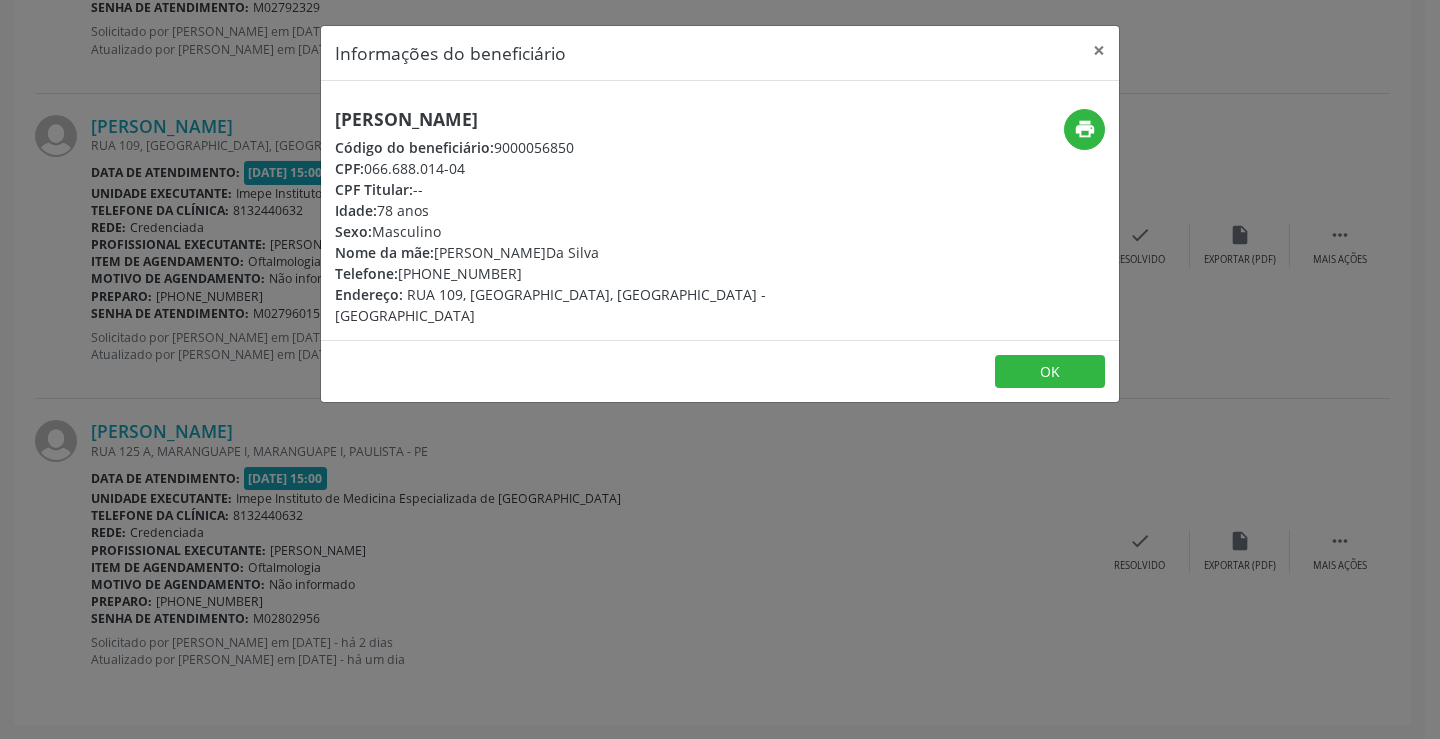 drag, startPoint x: 325, startPoint y: 104, endPoint x: 592, endPoint y: 110, distance: 267.0674 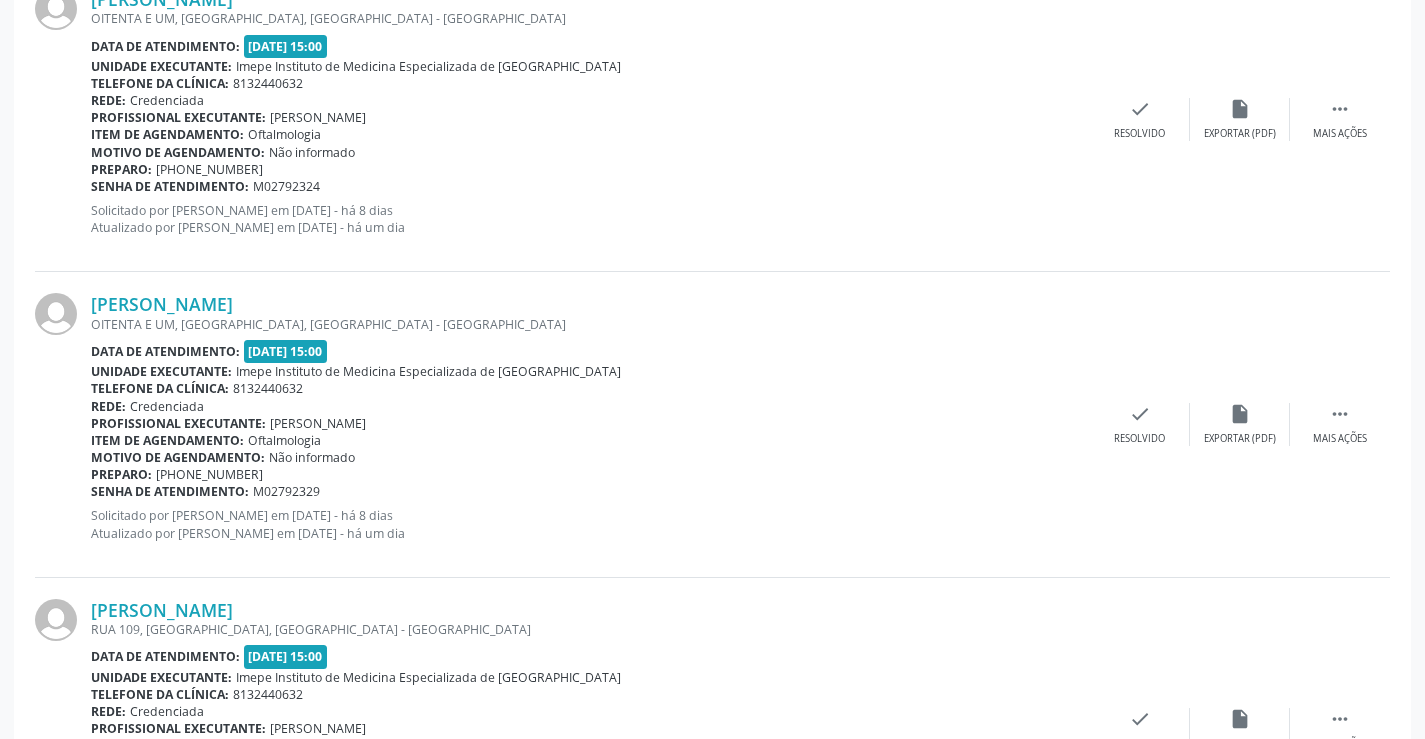 scroll, scrollTop: 1228, scrollLeft: 0, axis: vertical 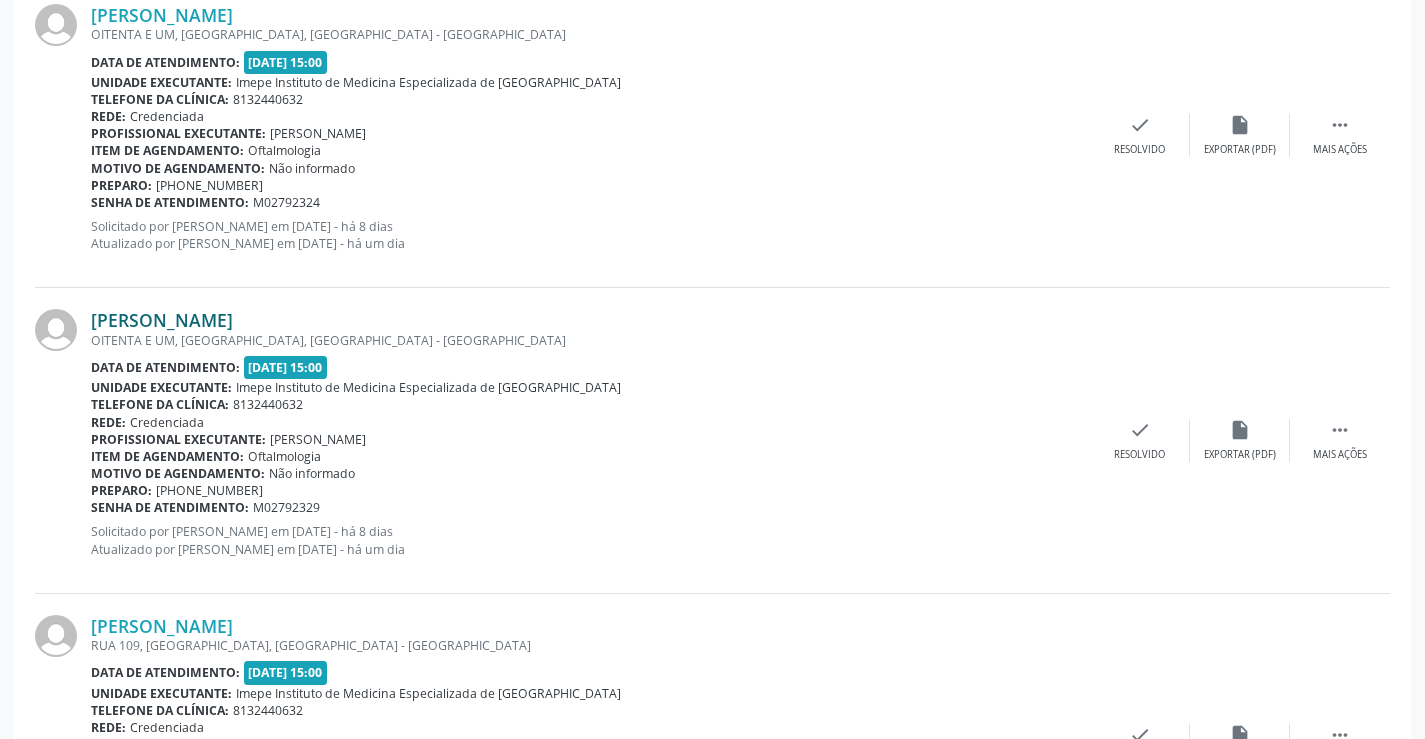 click on "[PERSON_NAME]" at bounding box center (162, 320) 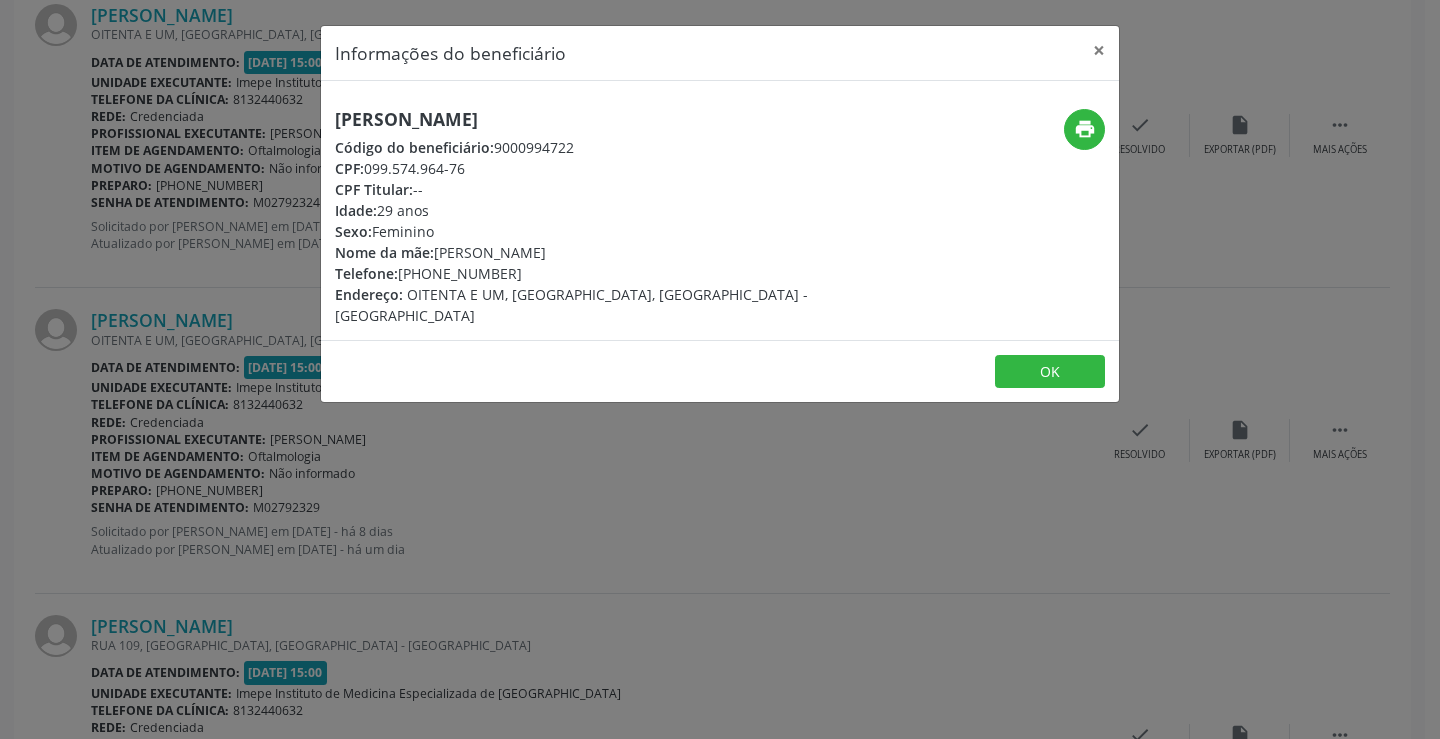 drag, startPoint x: 326, startPoint y: 113, endPoint x: 685, endPoint y: 119, distance: 359.05014 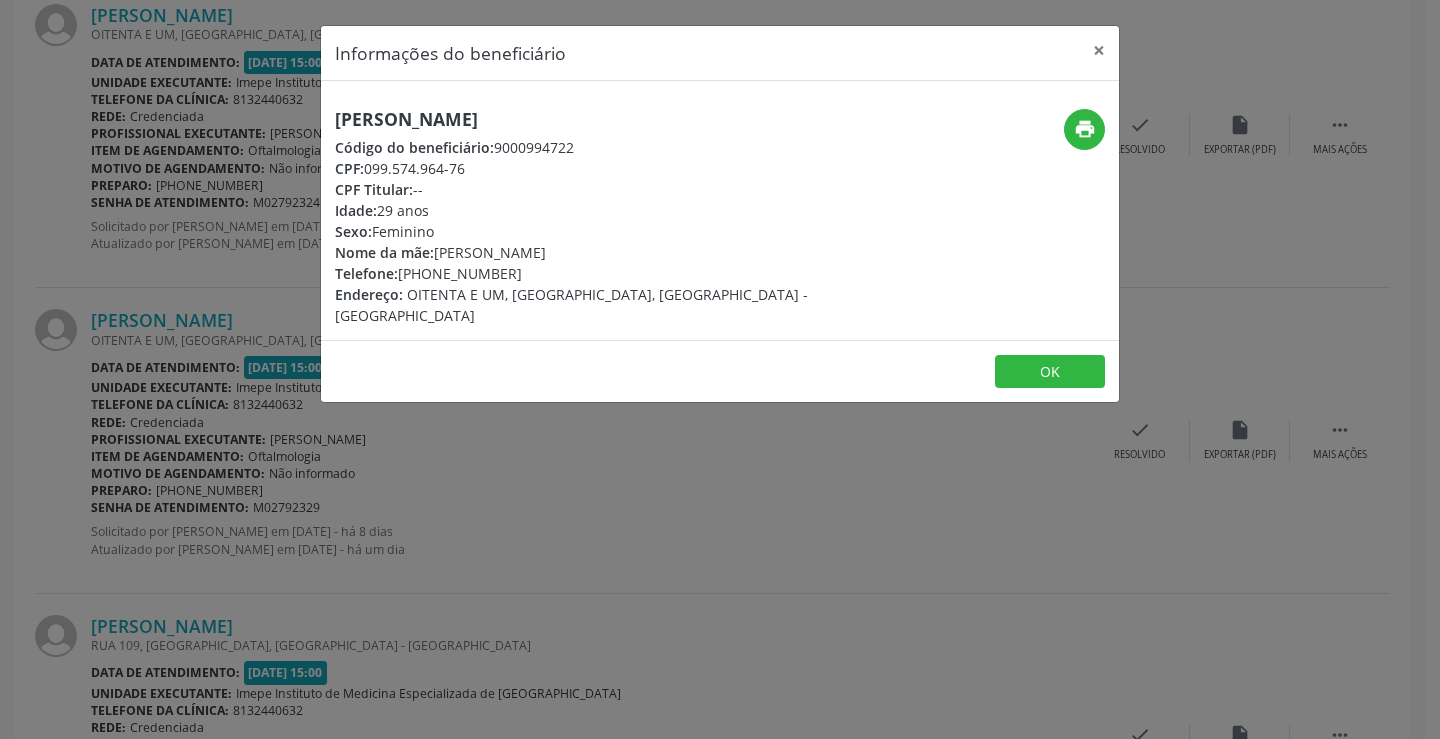 click on "Informações do beneficiário ×
[PERSON_NAME]
Código do beneficiário:
9000994722
CPF:
099.574.964-76
CPF Titular:
--
Idade:
29 anos
Sexo:
[GEOGRAPHIC_DATA]
Nome da mãe:
[PERSON_NAME]
Telefone:
[PHONE_NUMBER]
Endereço:
[GEOGRAPHIC_DATA] E UM, [GEOGRAPHIC_DATA], PAULISTA - PE
print OK" at bounding box center (720, 369) 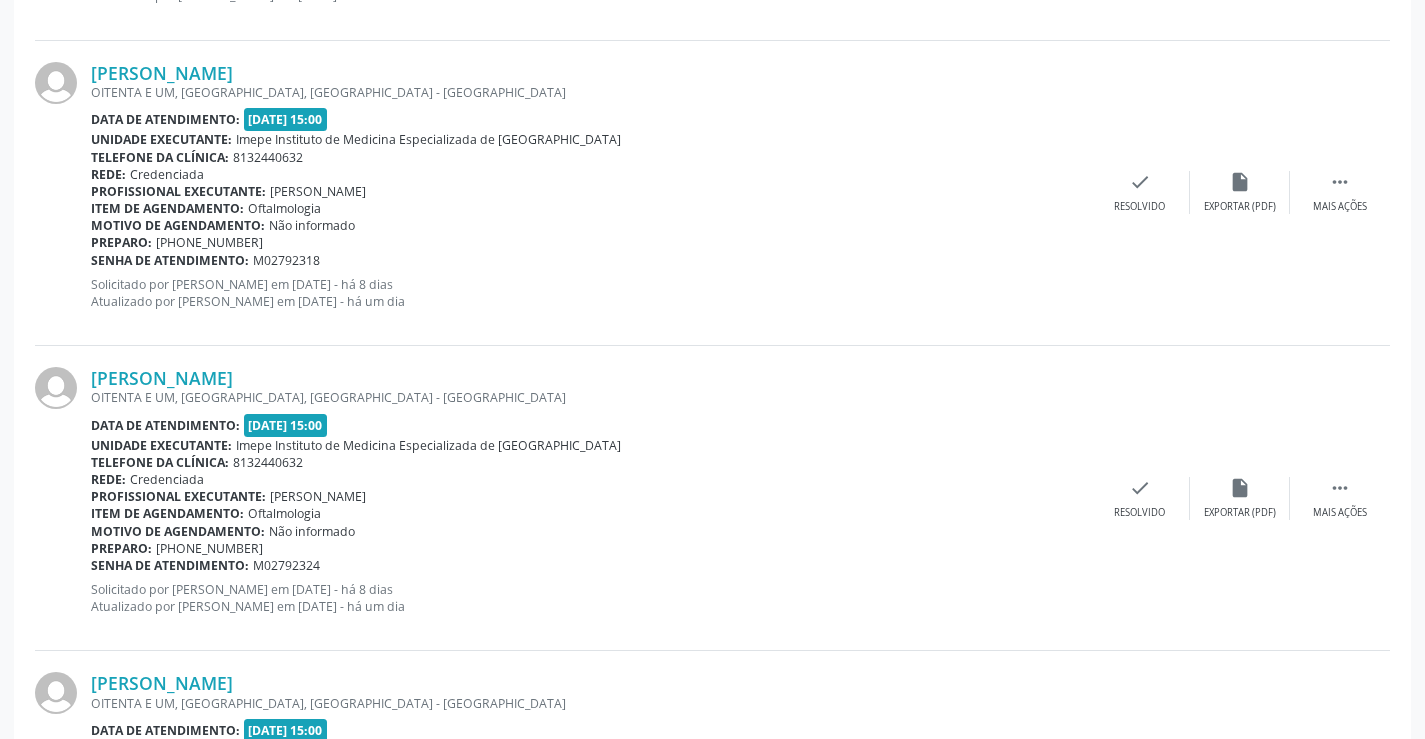 scroll, scrollTop: 828, scrollLeft: 0, axis: vertical 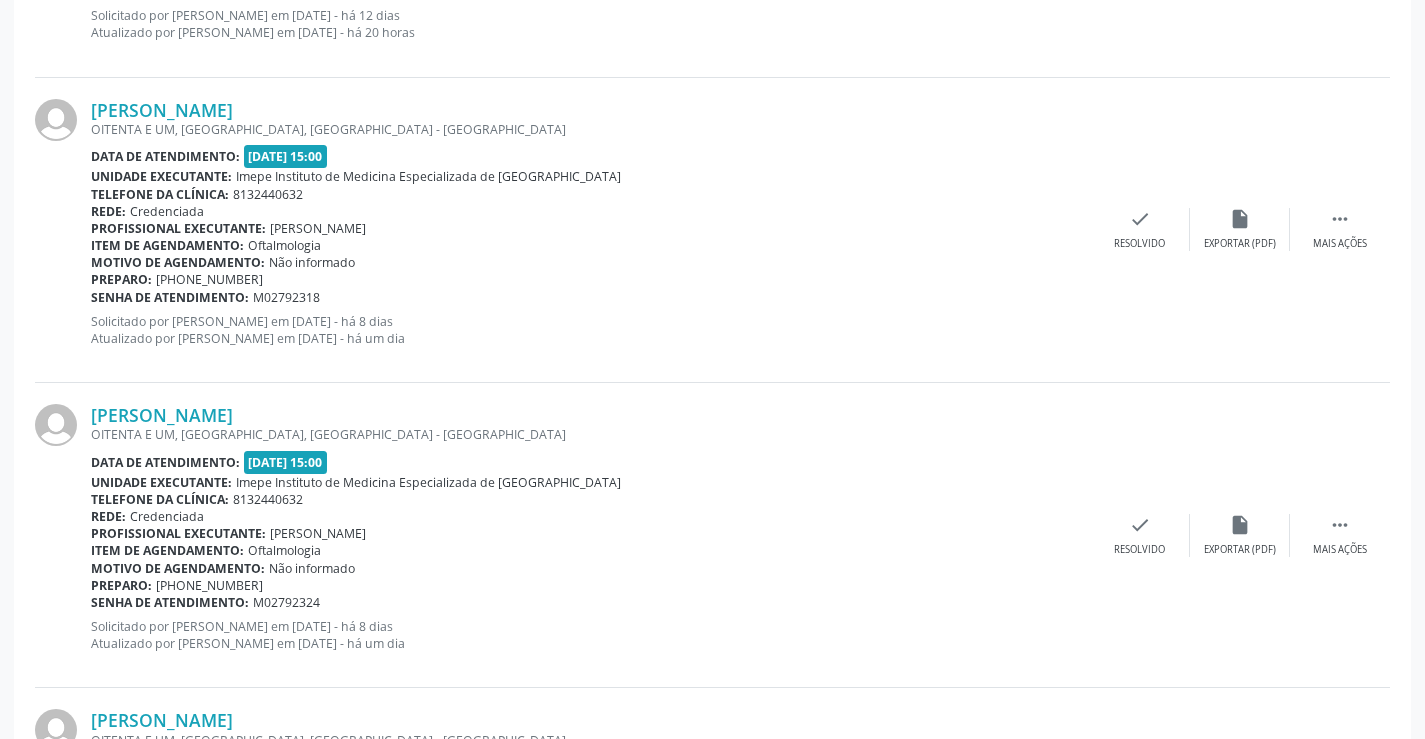 click on "[PERSON_NAME]
[GEOGRAPHIC_DATA] E UM, [GEOGRAPHIC_DATA], [GEOGRAPHIC_DATA] - [GEOGRAPHIC_DATA]
Data de atendimento:
[DATE] 15:00
Unidade executante:
Imepe Instituto de Medicina Especializada de [GEOGRAPHIC_DATA]
Telefone da clínica:
8132440632
Rede:
Credenciada
Profissional executante:
[PERSON_NAME]
Item de agendamento:
Oftalmologia
Motivo de agendamento:
Não informado
Preparo:
[PHONE_NUMBER]
Senha de atendimento:
M02792324
Solicitado por [PERSON_NAME] em [DATE] - há 8 dias
Atualizado por [PERSON_NAME] em [DATE] - há um dia

Mais ações
insert_drive_file
Exportar (PDF)
check
Resolvido" at bounding box center [712, 535] 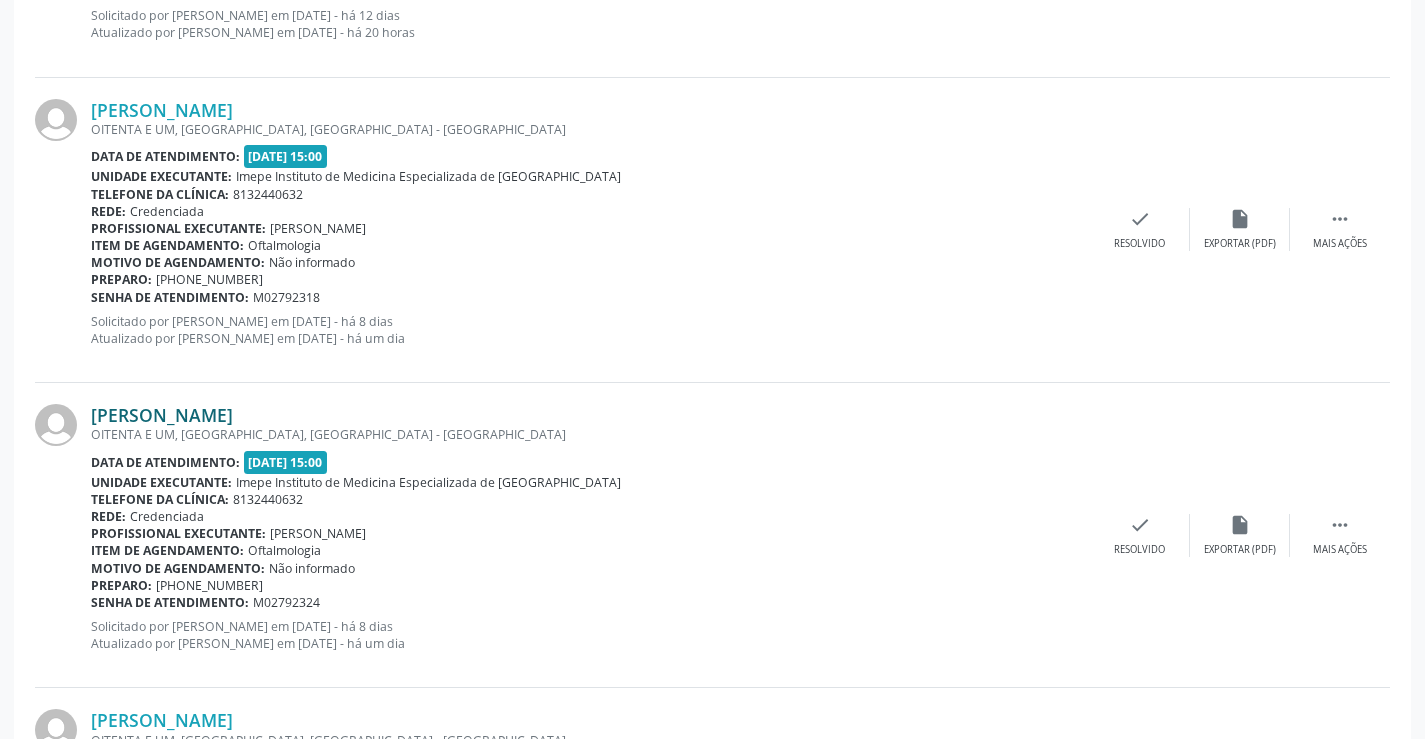 click on "[PERSON_NAME]" at bounding box center (162, 415) 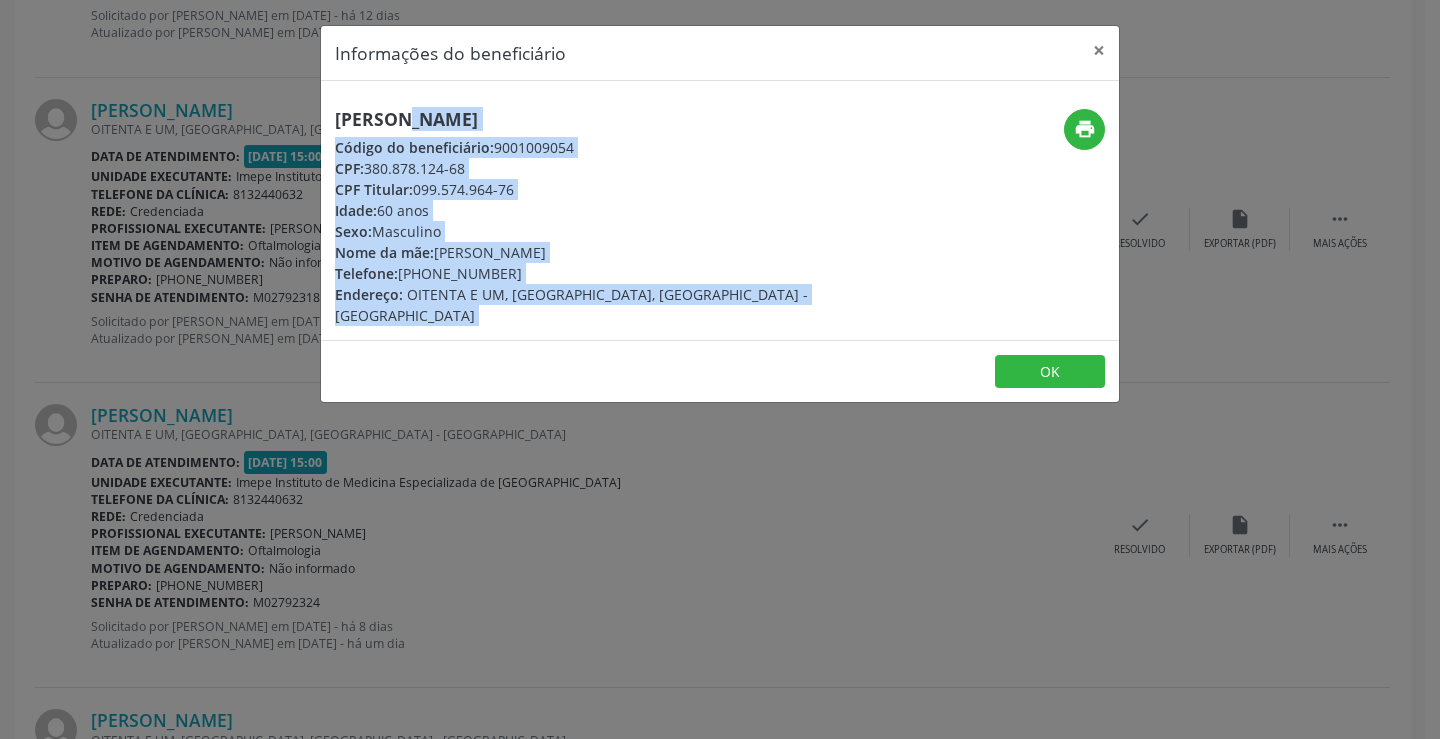 drag, startPoint x: 322, startPoint y: 115, endPoint x: 855, endPoint y: 115, distance: 533 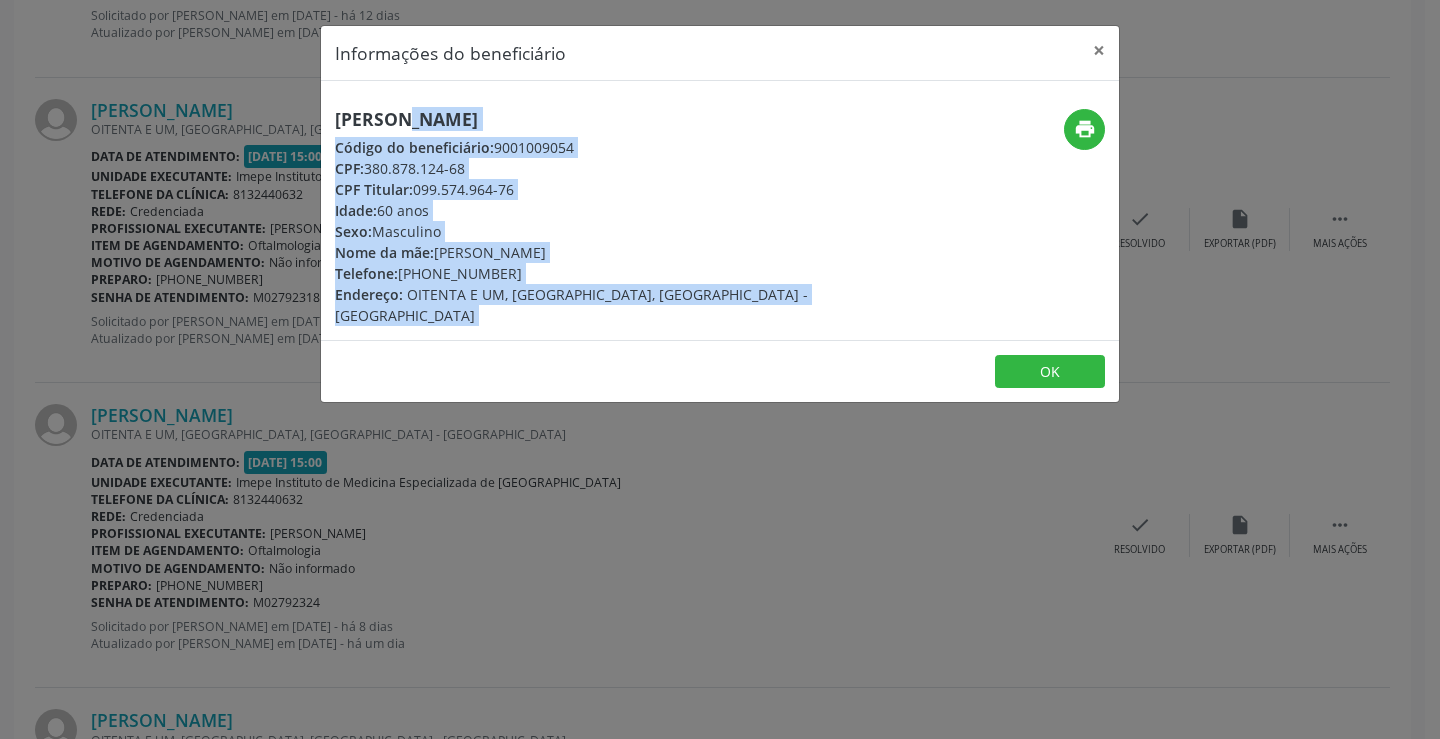 click on "[PERSON_NAME]
Código do beneficiário:
9001009054
CPF:
380.878.124-68
CPF Titular:
099.574.964-76
Idade:
60 anos
Sexo:
Masculino
Nome da mãe:
[PERSON_NAME]
Telefone:
[PHONE_NUMBER]
Endereço:
[GEOGRAPHIC_DATA] E UM, [GEOGRAPHIC_DATA], [GEOGRAPHIC_DATA] - [GEOGRAPHIC_DATA]" at bounding box center (587, 217) 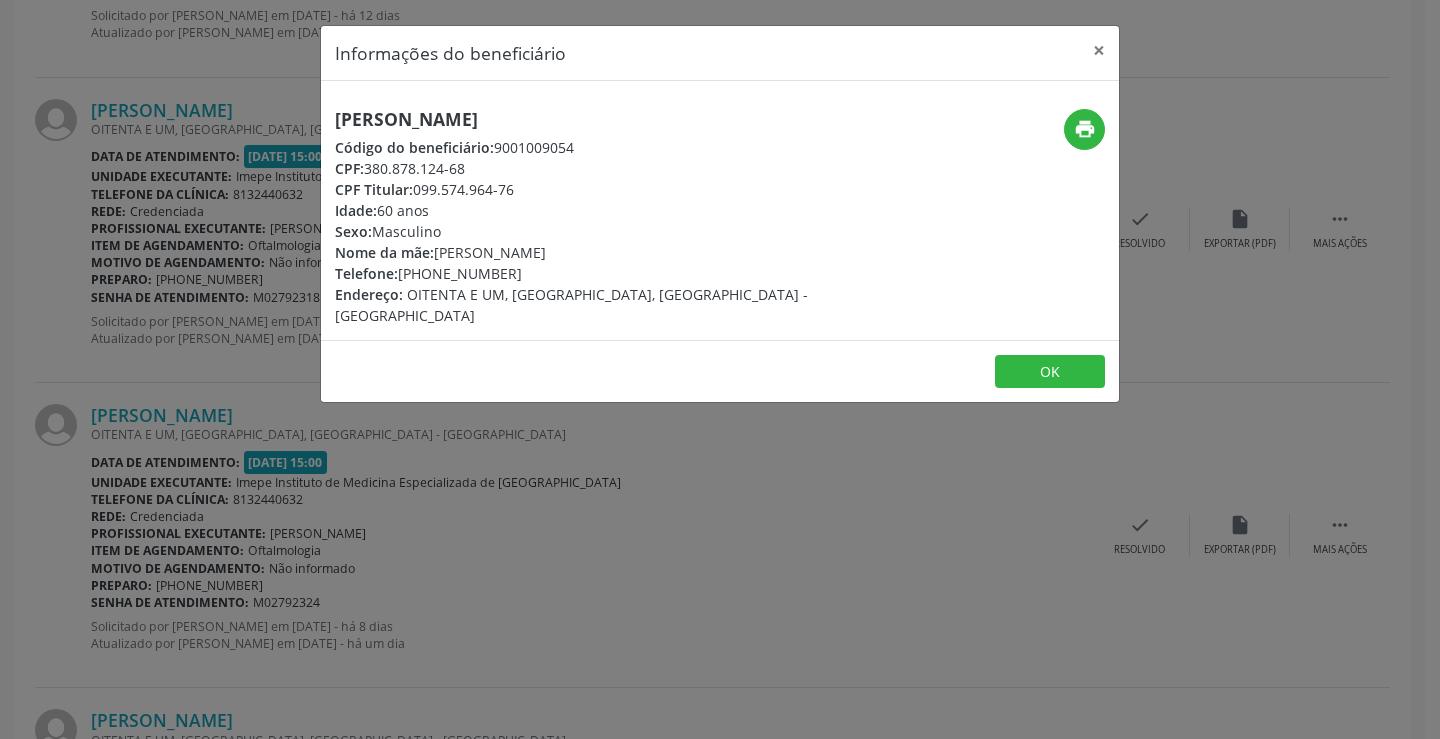click on "[PERSON_NAME]
Código do beneficiário:
9001009054
CPF:
380.878.124-68
CPF Titular:
099.574.964-76
Idade:
60 anos
Sexo:
Masculino
Nome da mãe:
[PERSON_NAME]
Telefone:
[PHONE_NUMBER]
Endereço:
[GEOGRAPHIC_DATA] E UM, [GEOGRAPHIC_DATA], [GEOGRAPHIC_DATA] - [GEOGRAPHIC_DATA]" at bounding box center [587, 217] 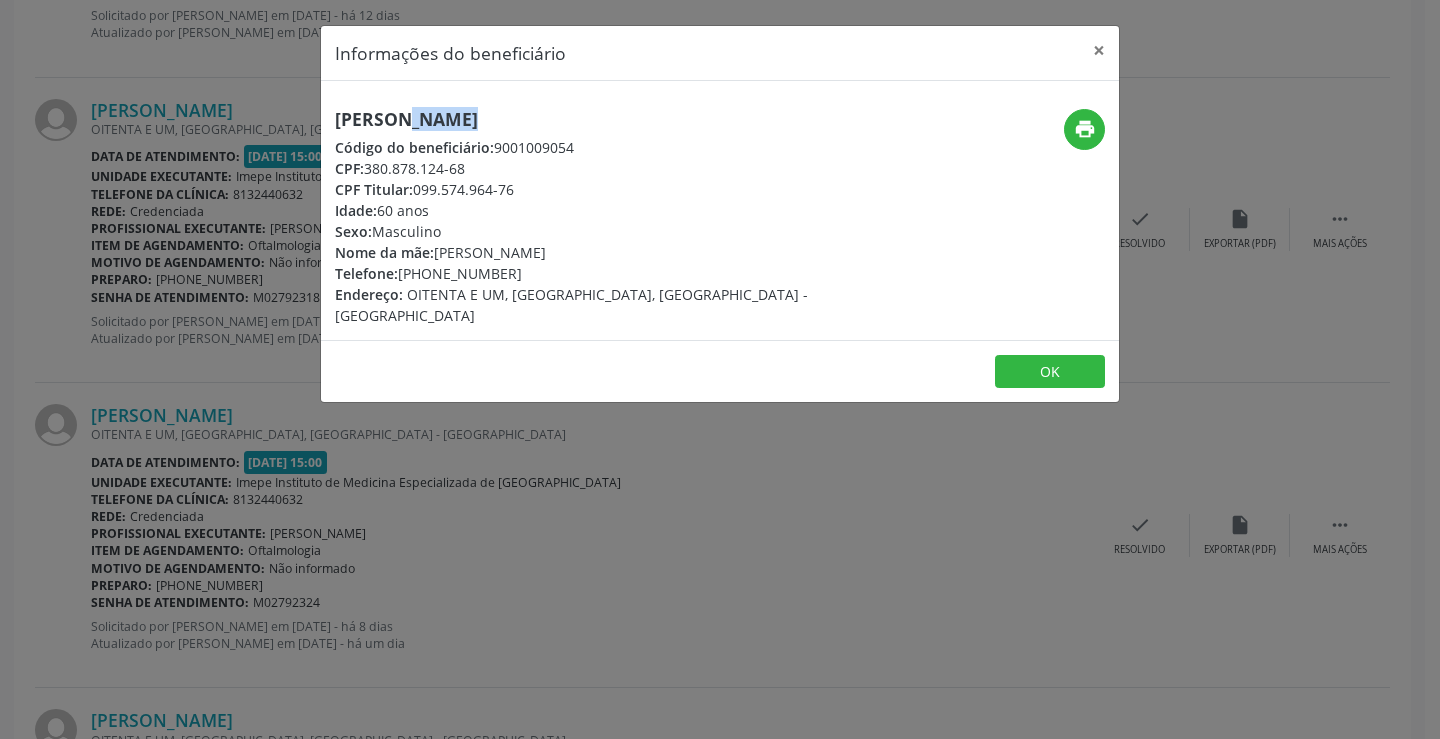 click on "[PERSON_NAME]
Código do beneficiário:
9001009054
CPF:
380.878.124-68
CPF Titular:
099.574.964-76
Idade:
60 anos
Sexo:
Masculino
Nome da mãe:
[PERSON_NAME]
Telefone:
[PHONE_NUMBER]
Endereço:
[GEOGRAPHIC_DATA] E UM, [GEOGRAPHIC_DATA], [GEOGRAPHIC_DATA] - [GEOGRAPHIC_DATA]" at bounding box center [587, 217] 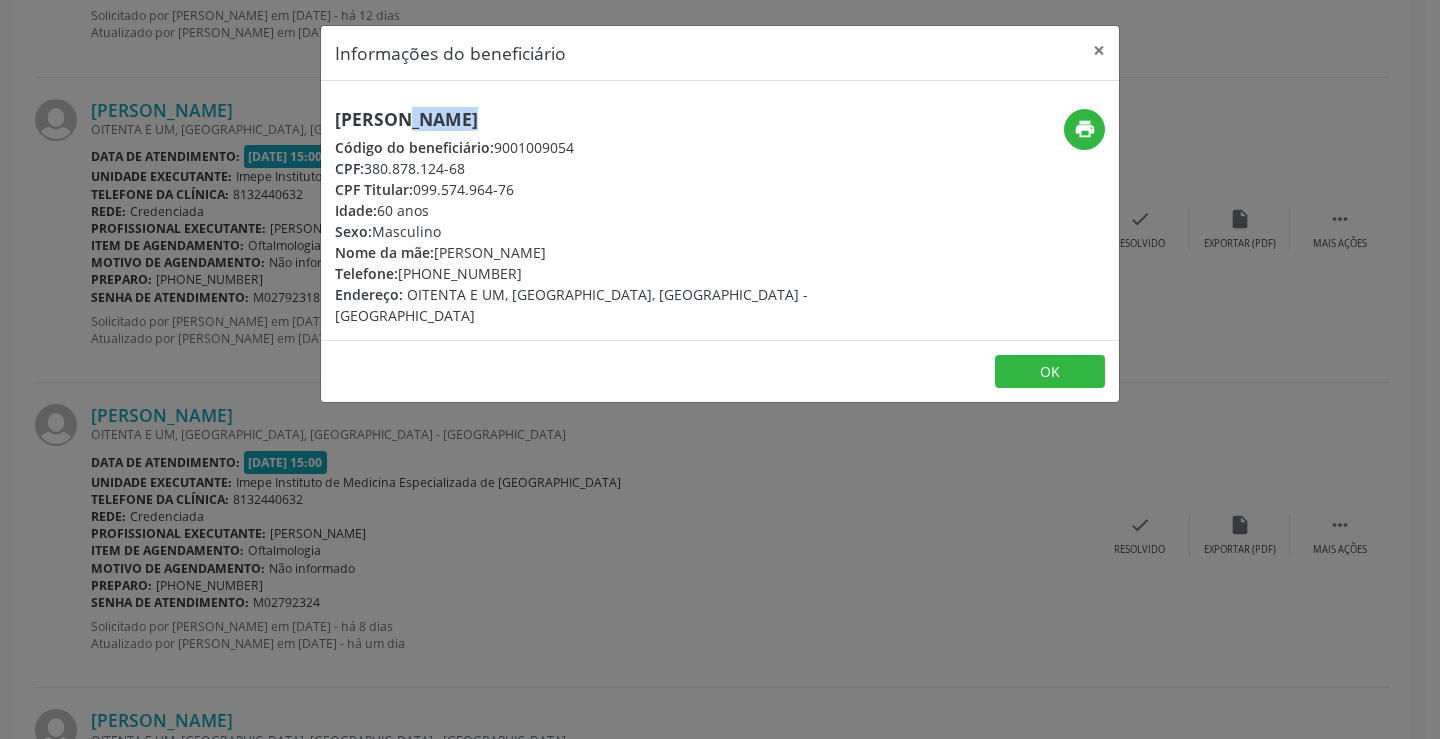 drag, startPoint x: 439, startPoint y: 276, endPoint x: 516, endPoint y: 271, distance: 77.16217 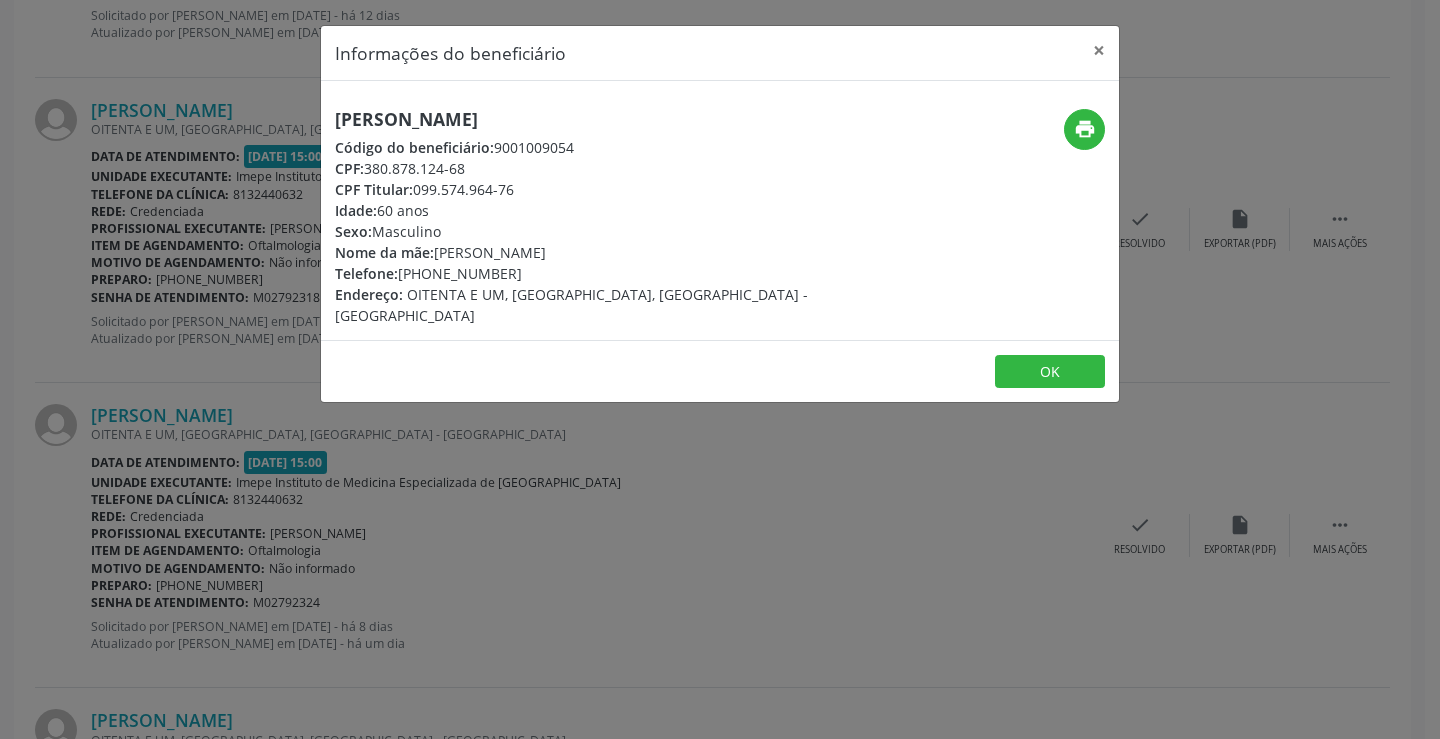 click on "Informações do beneficiário ×
[PERSON_NAME]
Código do beneficiário:
9001009054
CPF:
380.878.124-68
CPF Titular:
099.574.964-76
Idade:
60 anos
Sexo:
Masculino
Nome da mãe:
[PERSON_NAME]
Telefone:
[PHONE_NUMBER]
Endereço:
[GEOGRAPHIC_DATA] E UM, [GEOGRAPHIC_DATA], PAULISTA - PE
print OK" at bounding box center [720, 369] 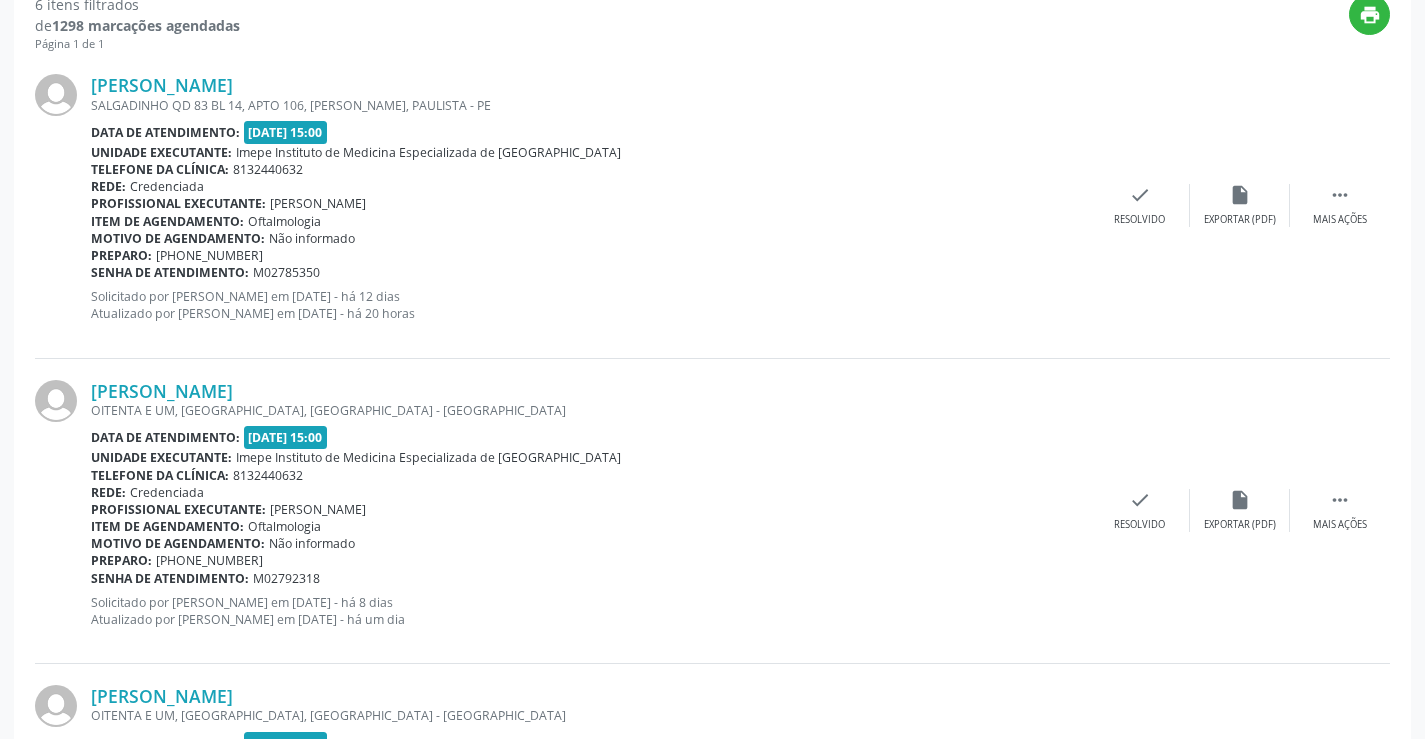 scroll, scrollTop: 528, scrollLeft: 0, axis: vertical 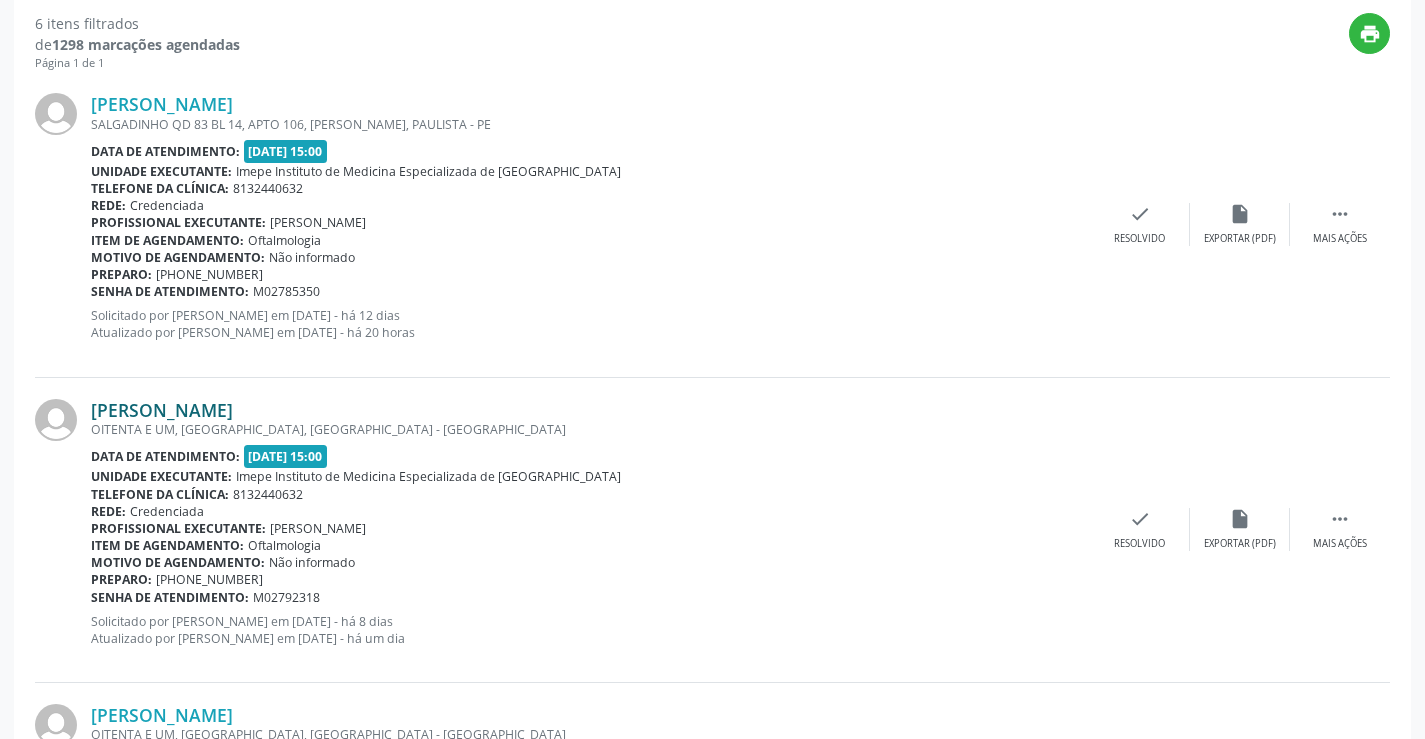 click on "[PERSON_NAME]" at bounding box center [162, 410] 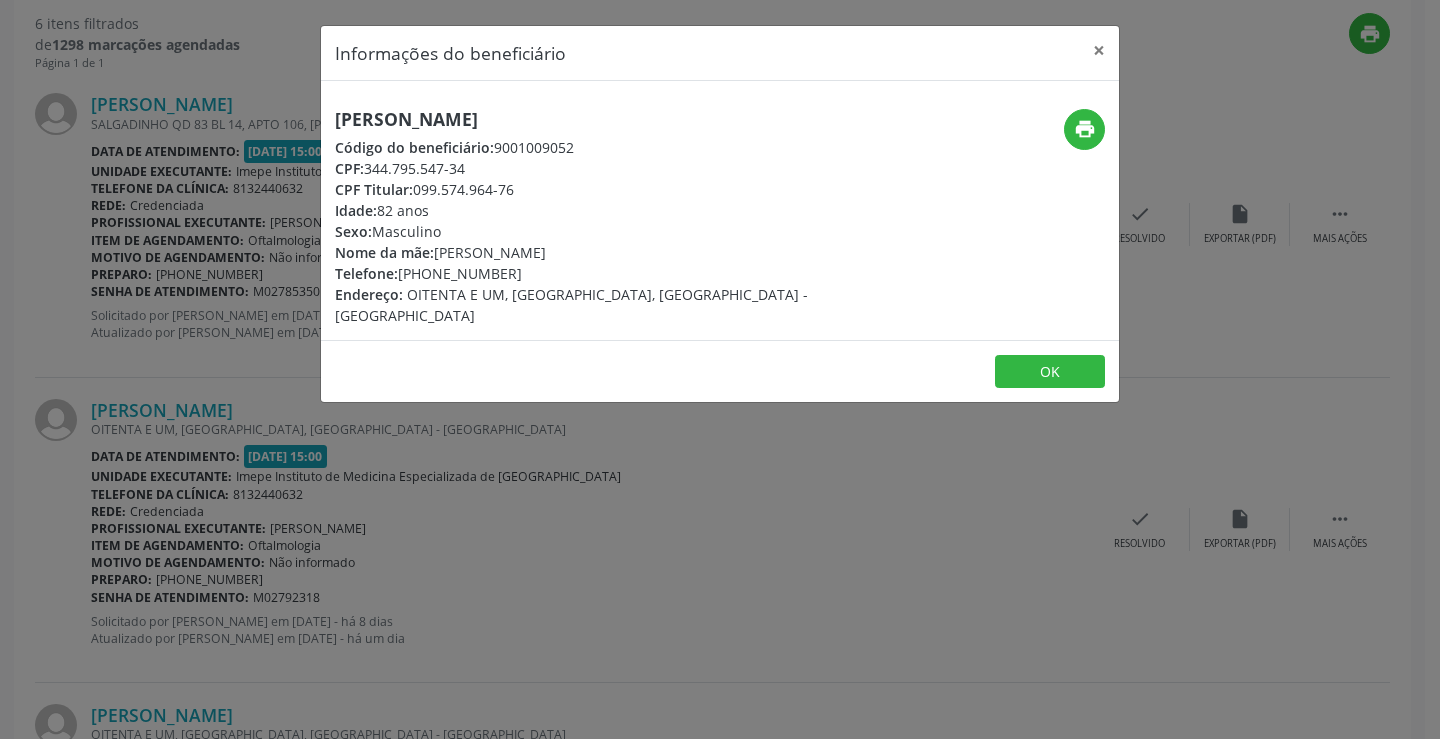 drag, startPoint x: 336, startPoint y: 119, endPoint x: 744, endPoint y: 108, distance: 408.14825 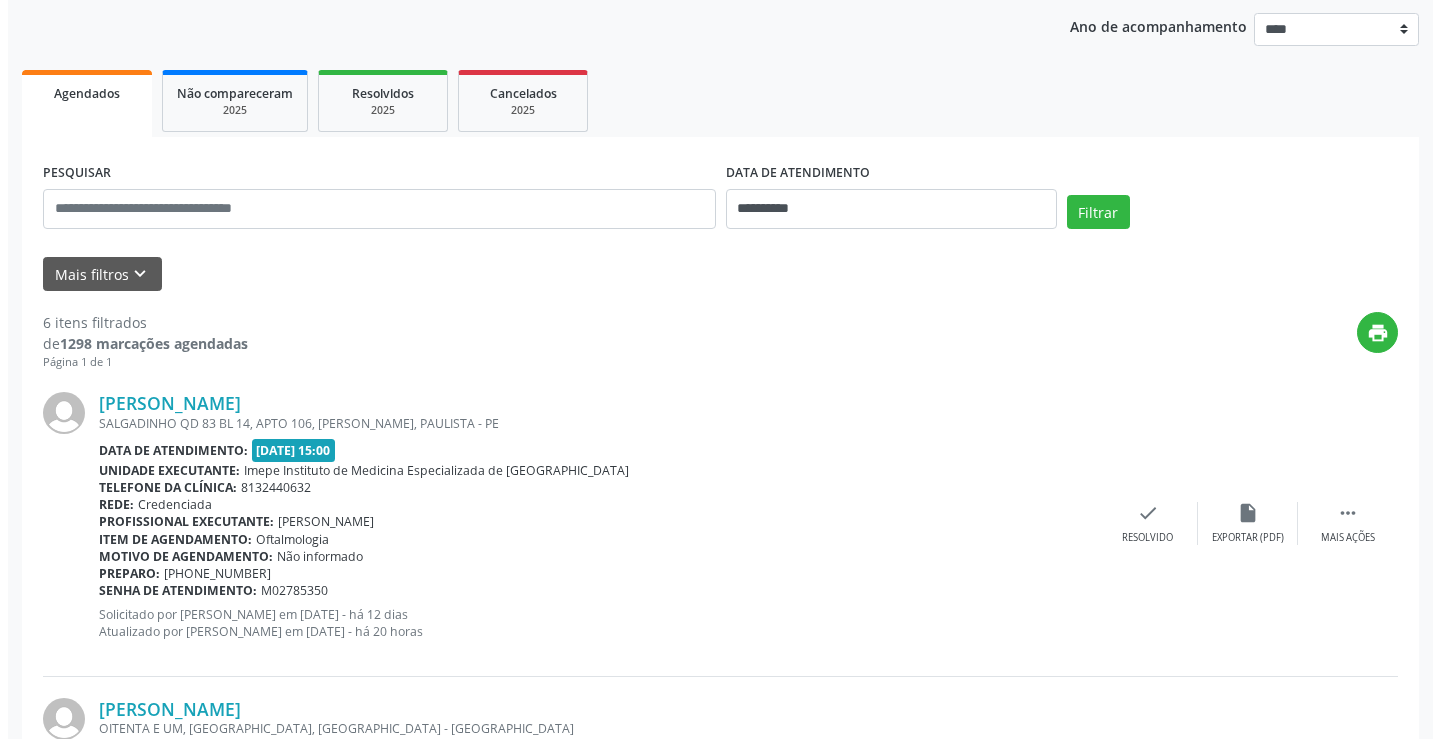 scroll, scrollTop: 228, scrollLeft: 0, axis: vertical 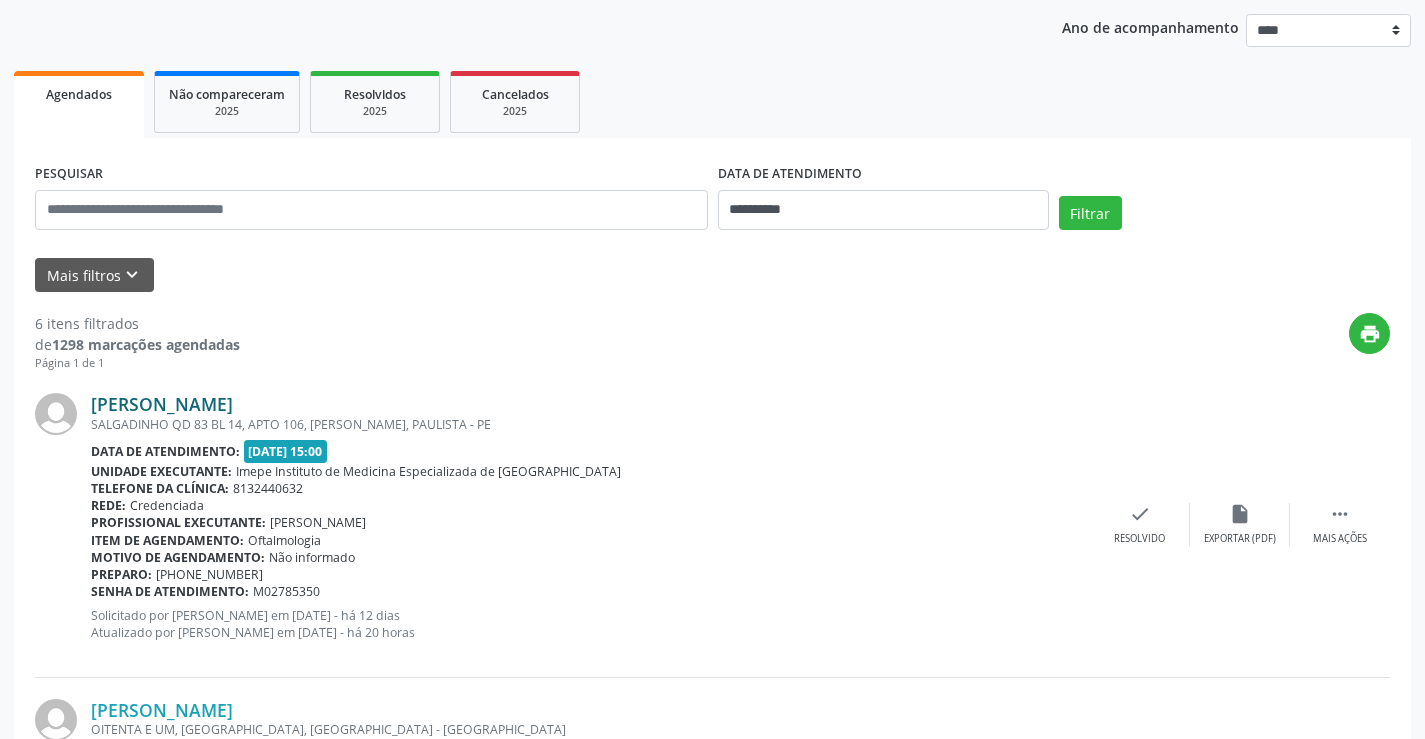 click on "[PERSON_NAME]" at bounding box center [162, 404] 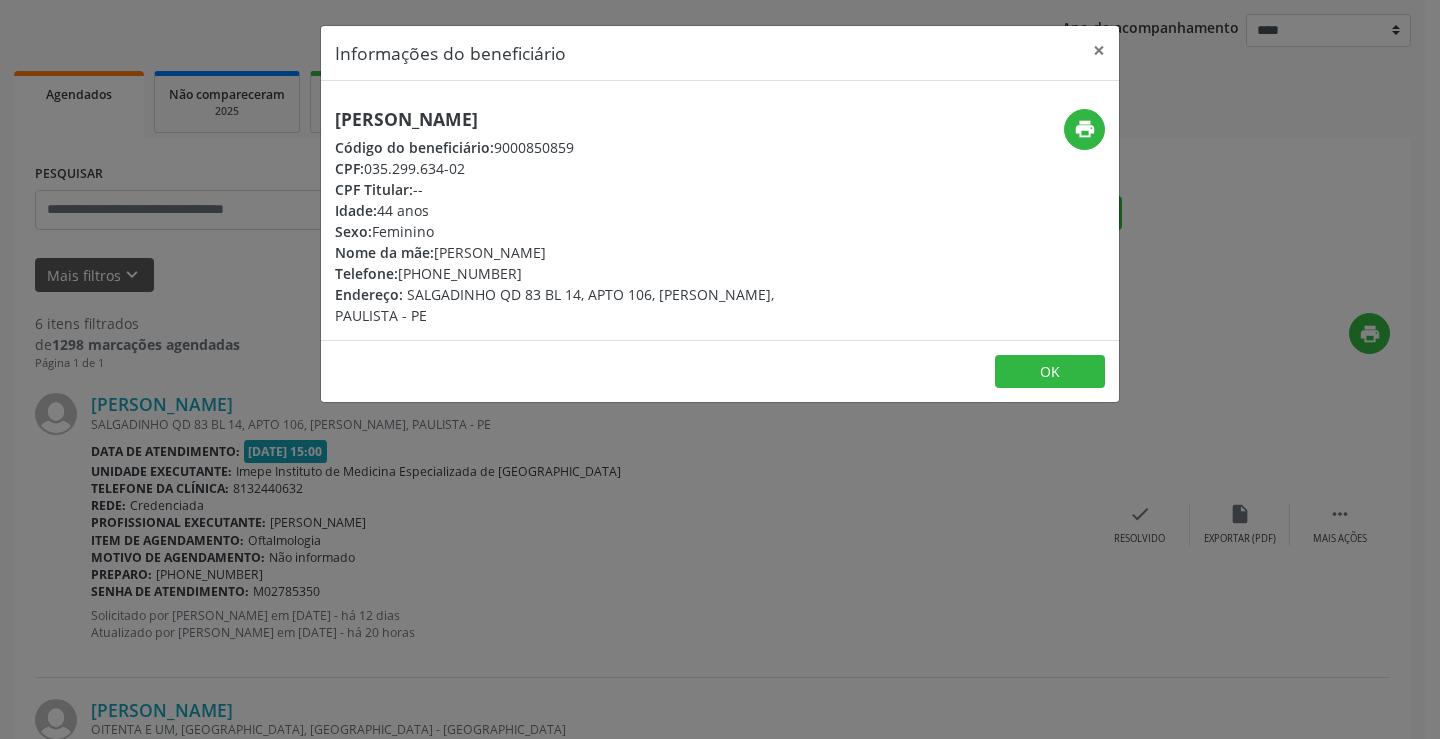 drag, startPoint x: 340, startPoint y: 115, endPoint x: 696, endPoint y: 91, distance: 356.80807 